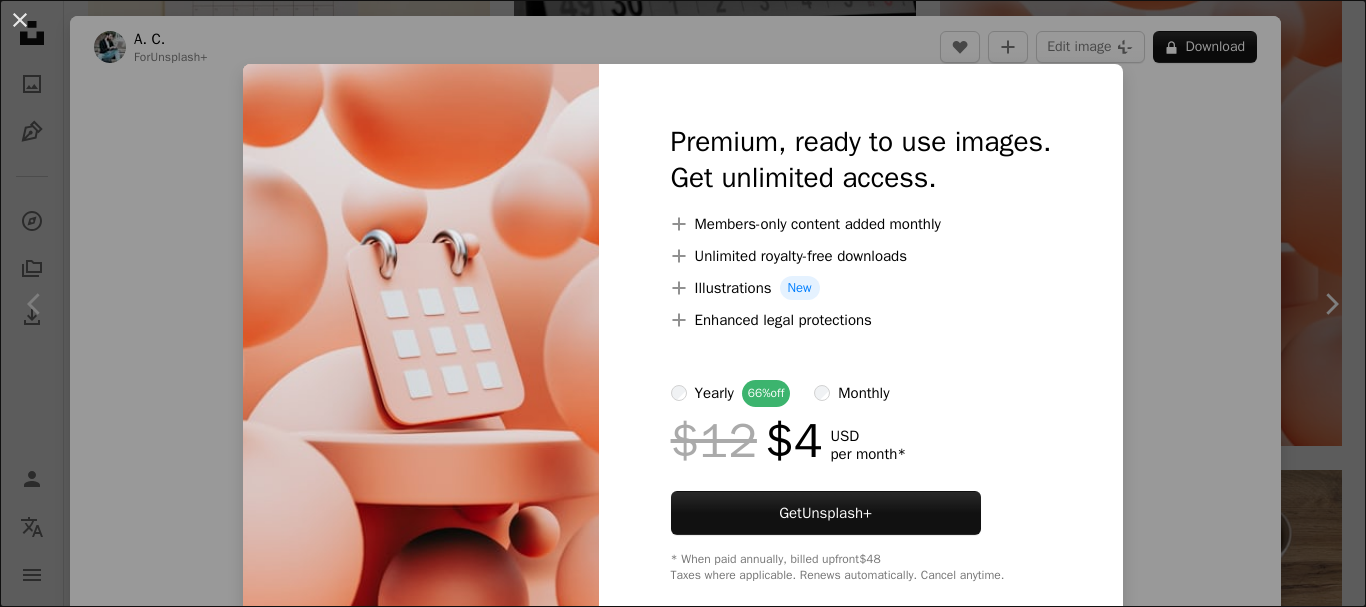 scroll, scrollTop: 3570, scrollLeft: 0, axis: vertical 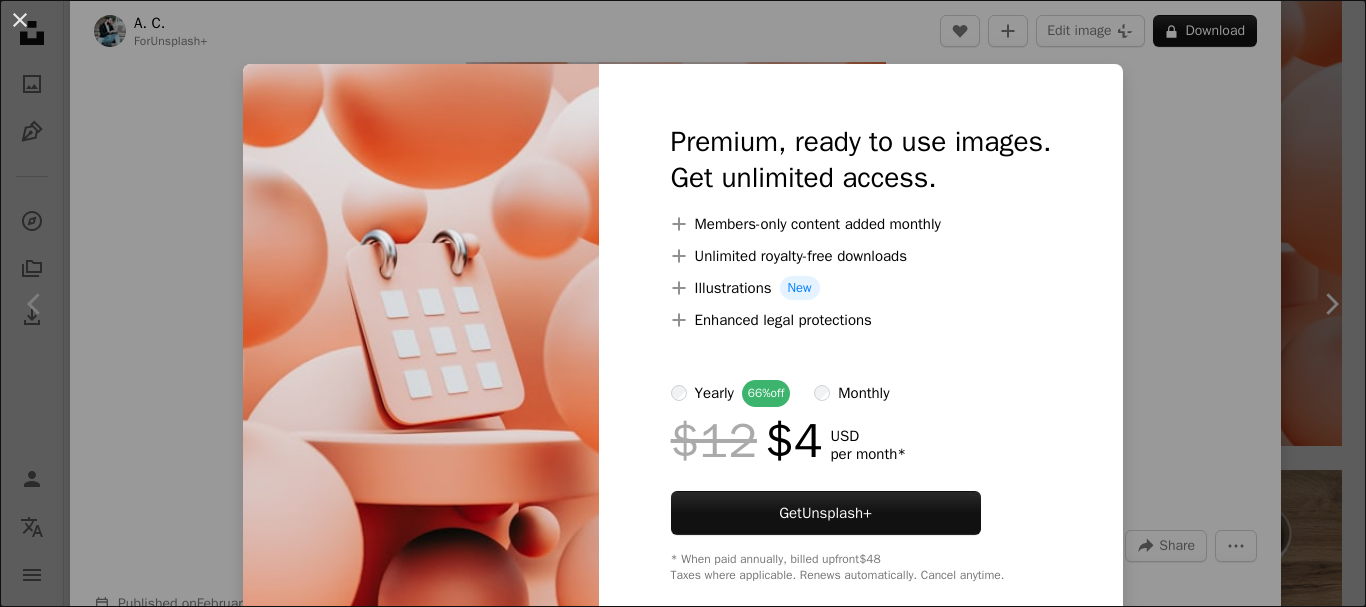 click at bounding box center (421, 353) 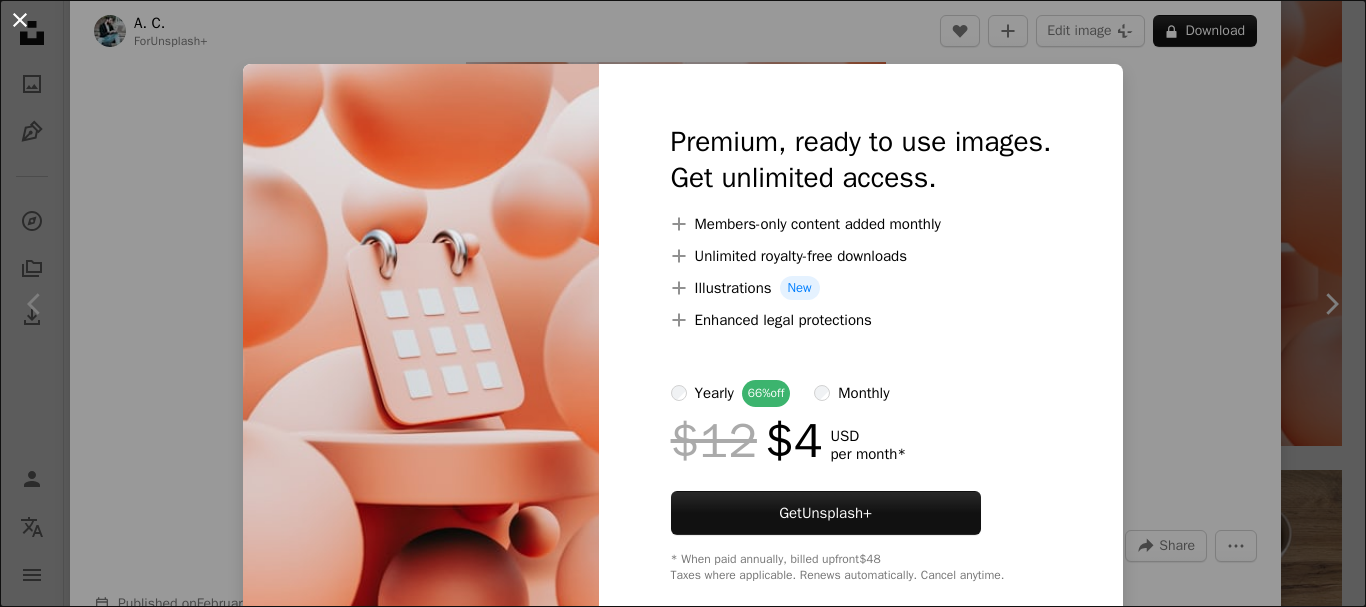 click on "An X shape" at bounding box center (20, 20) 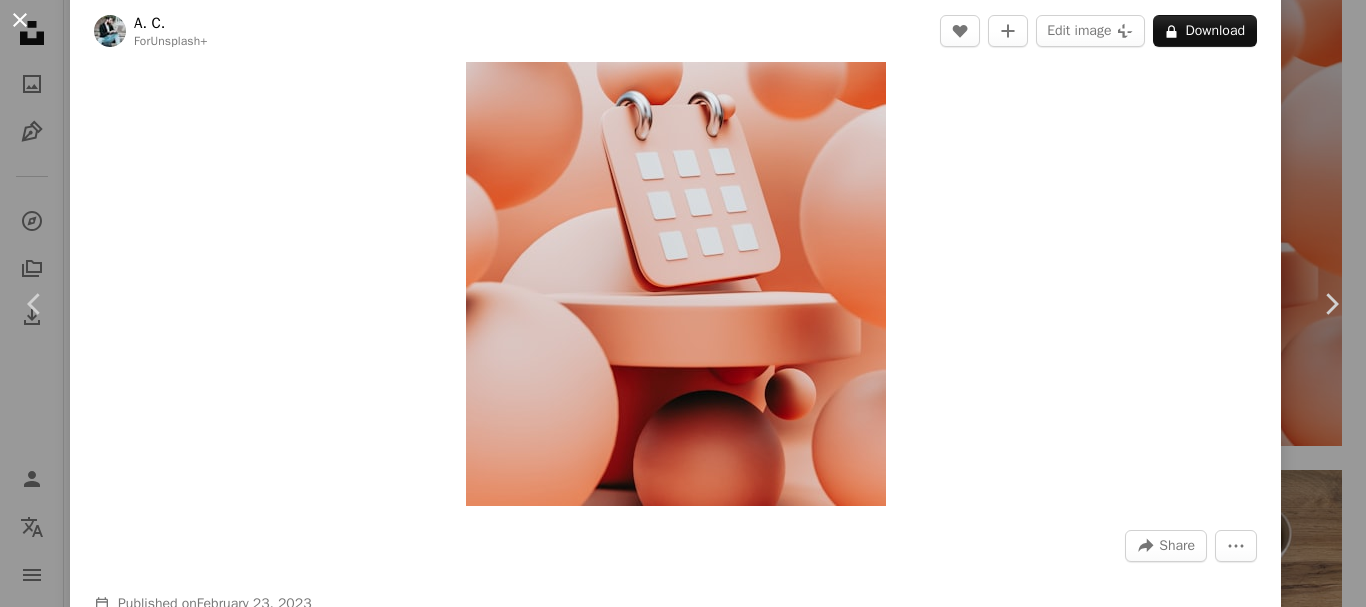 click on "An X shape" at bounding box center (20, 20) 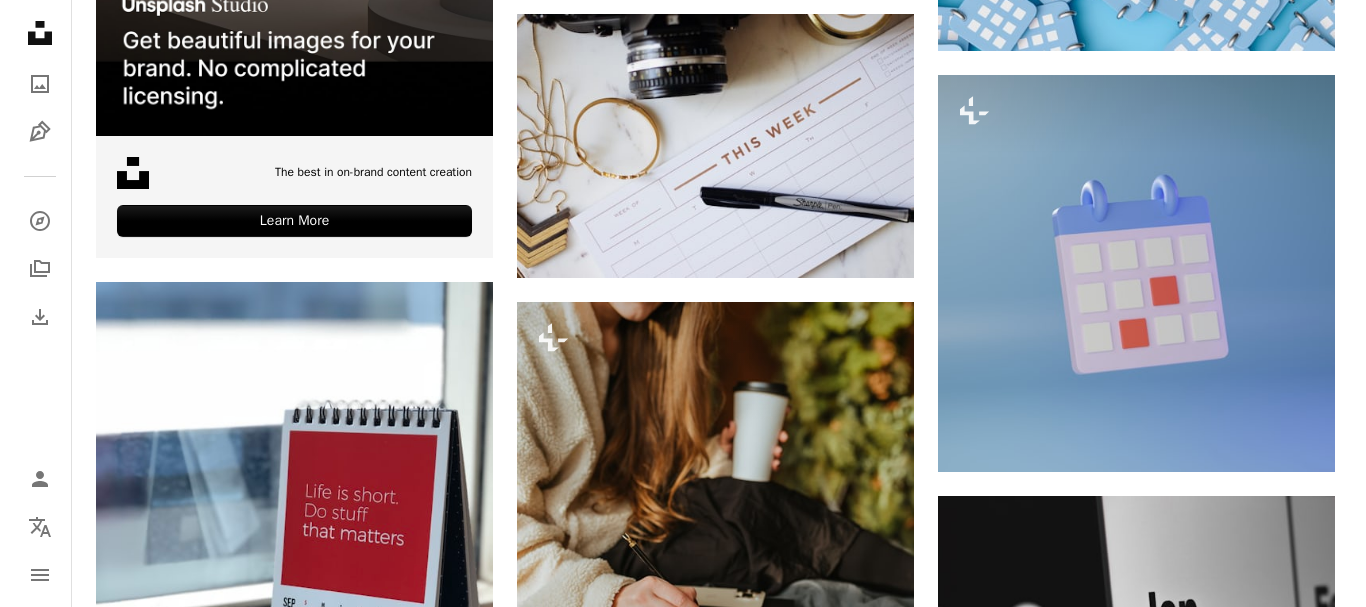 scroll, scrollTop: 5032, scrollLeft: 0, axis: vertical 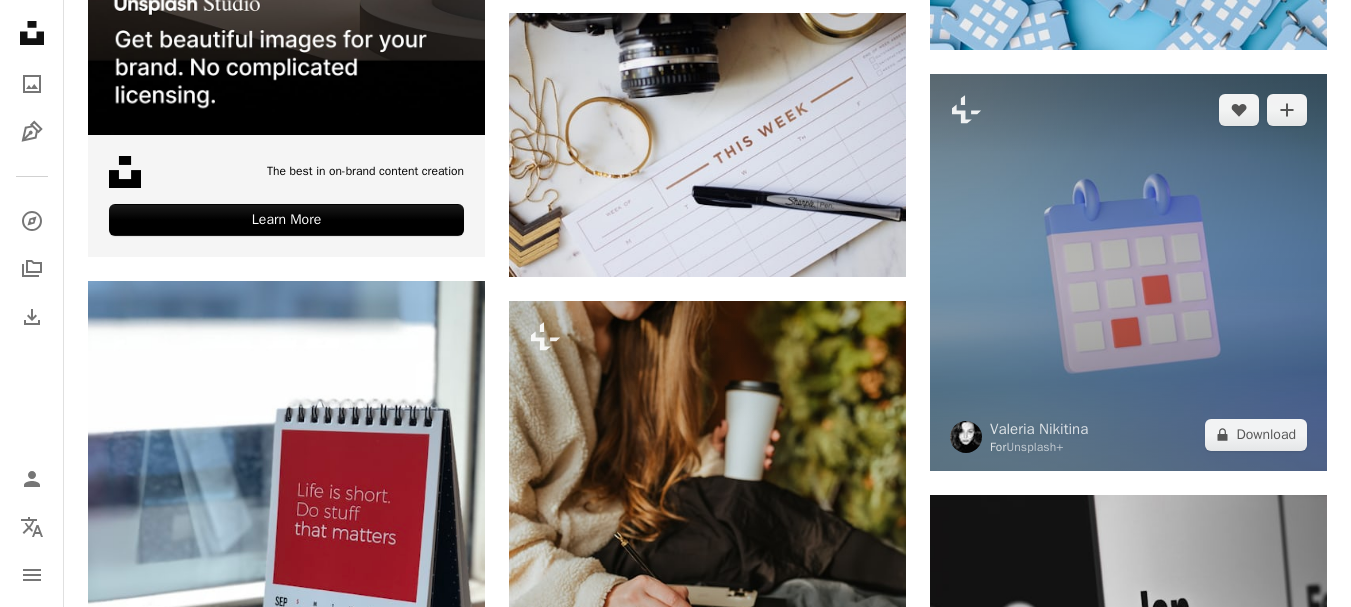 click at bounding box center [1128, 272] 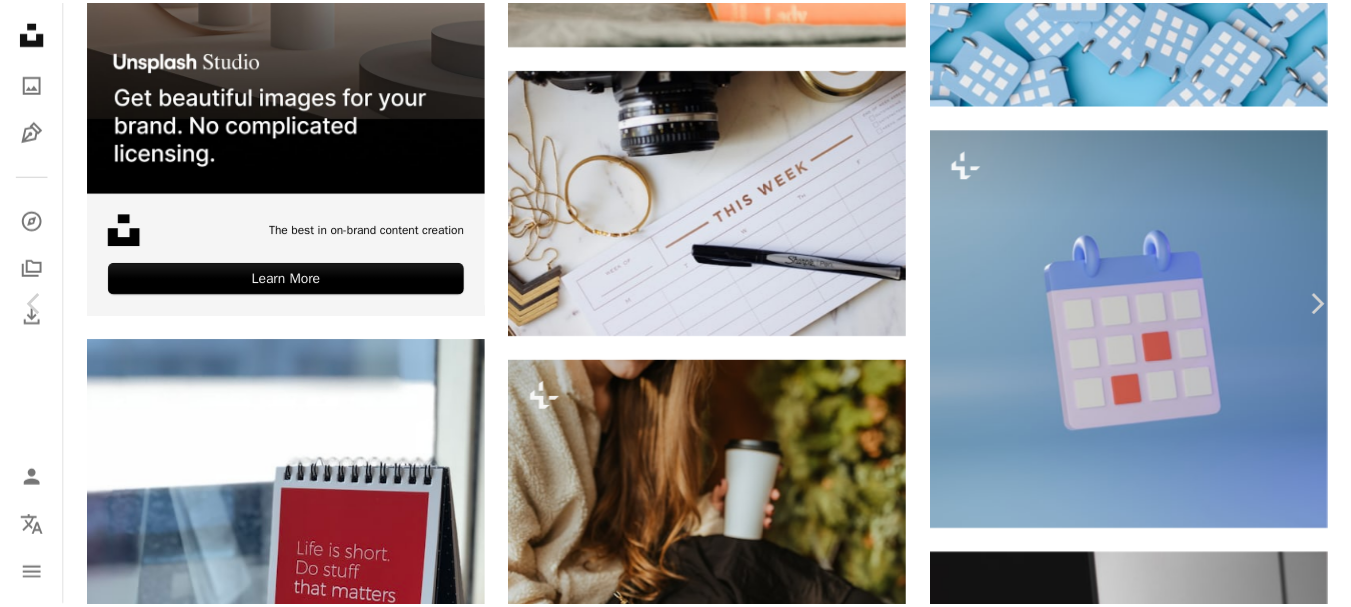 scroll, scrollTop: 93, scrollLeft: 0, axis: vertical 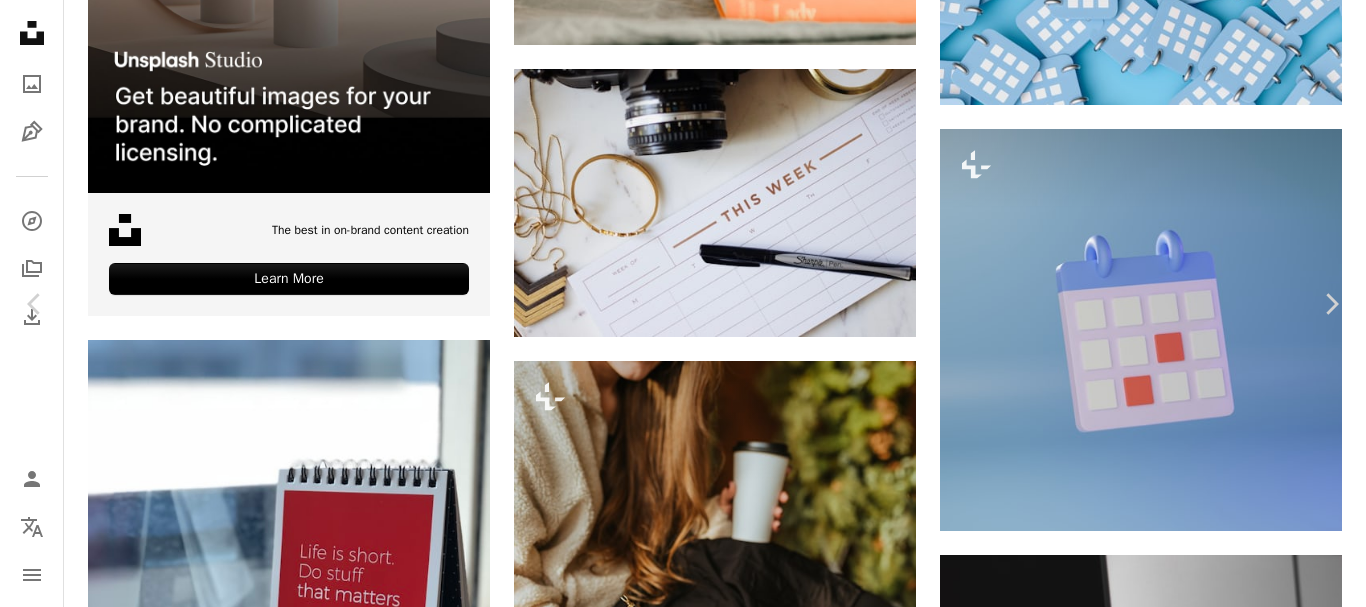 click on "An X shape" at bounding box center [20, 20] 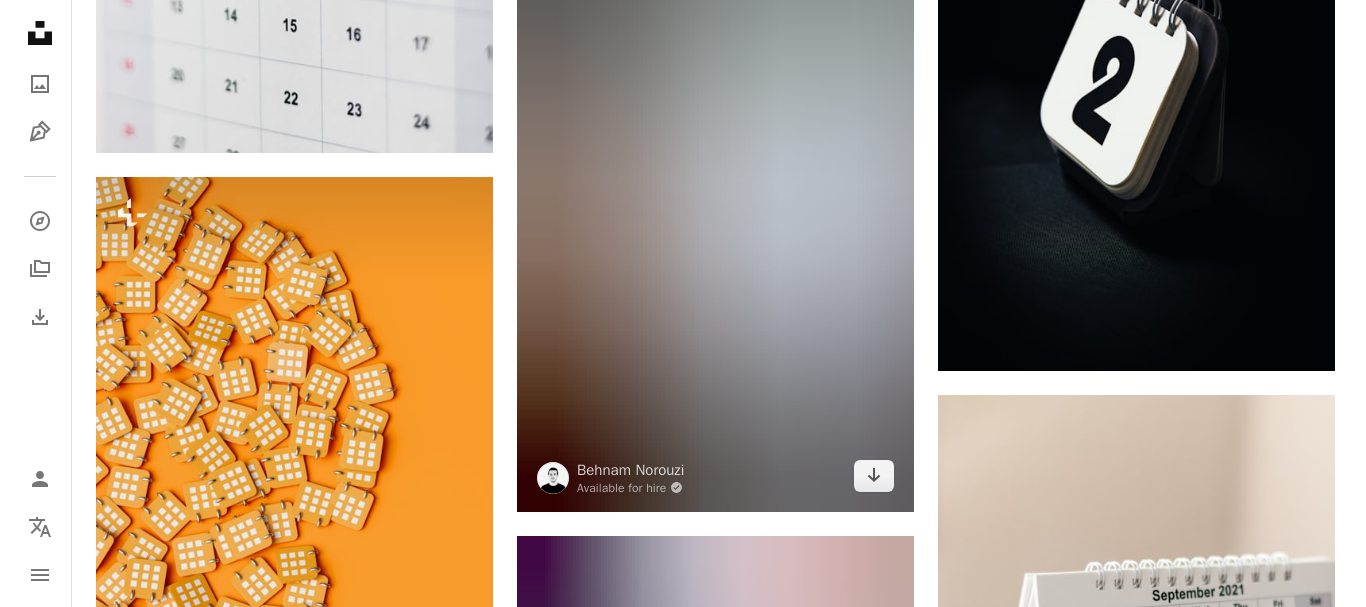 scroll, scrollTop: 6312, scrollLeft: 0, axis: vertical 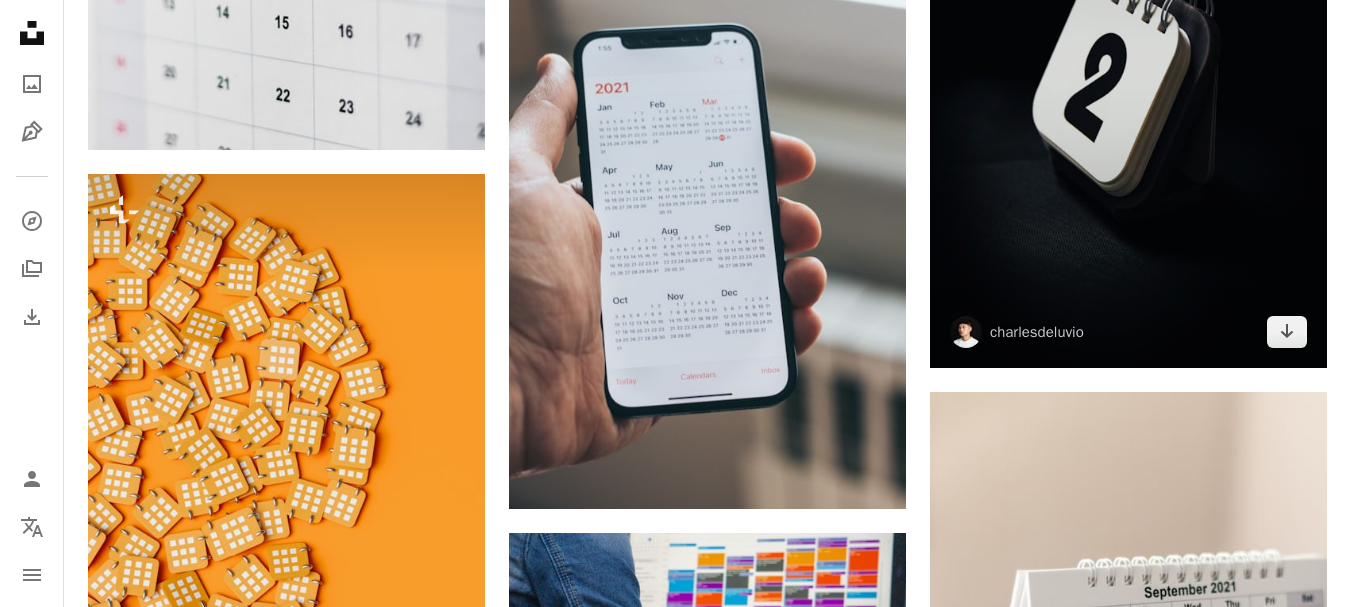 click at bounding box center [1128, 71] 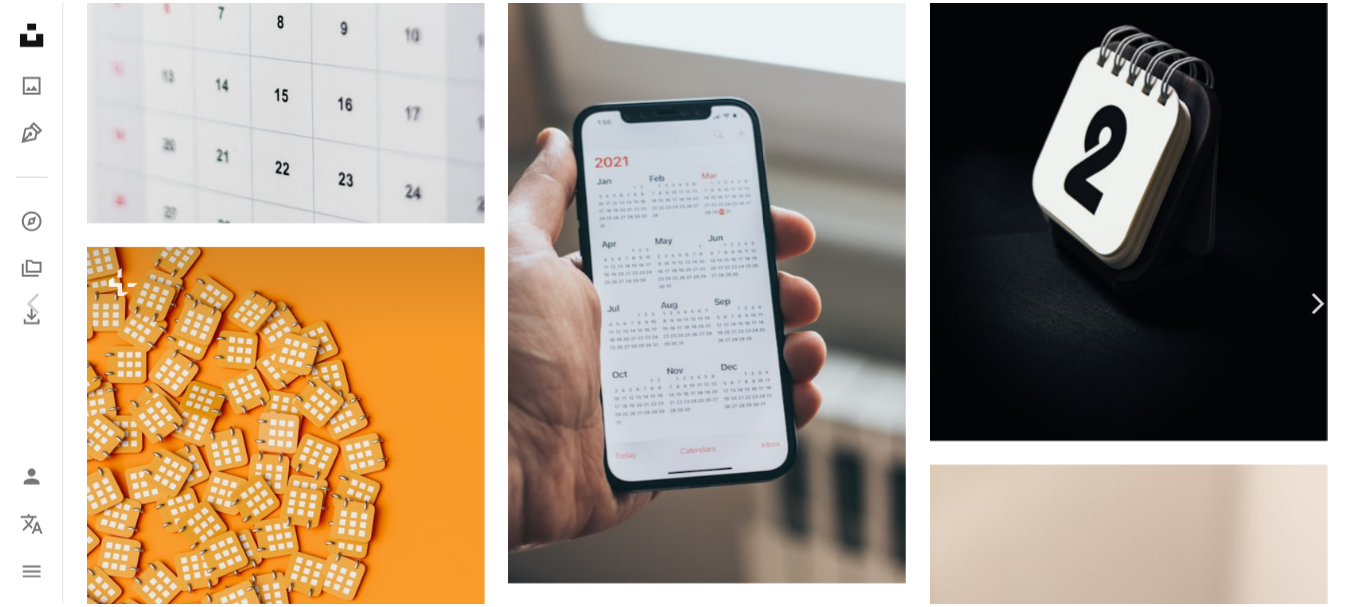scroll, scrollTop: 112, scrollLeft: 0, axis: vertical 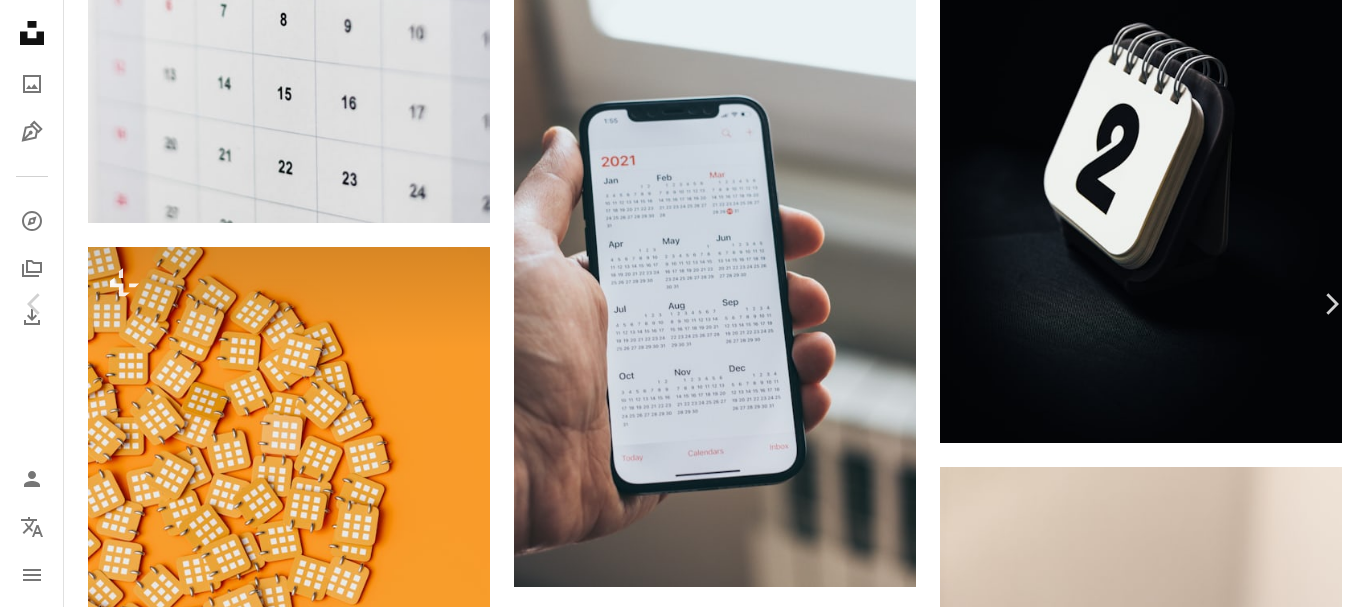 click on "Download free" at bounding box center (1167, 4047) 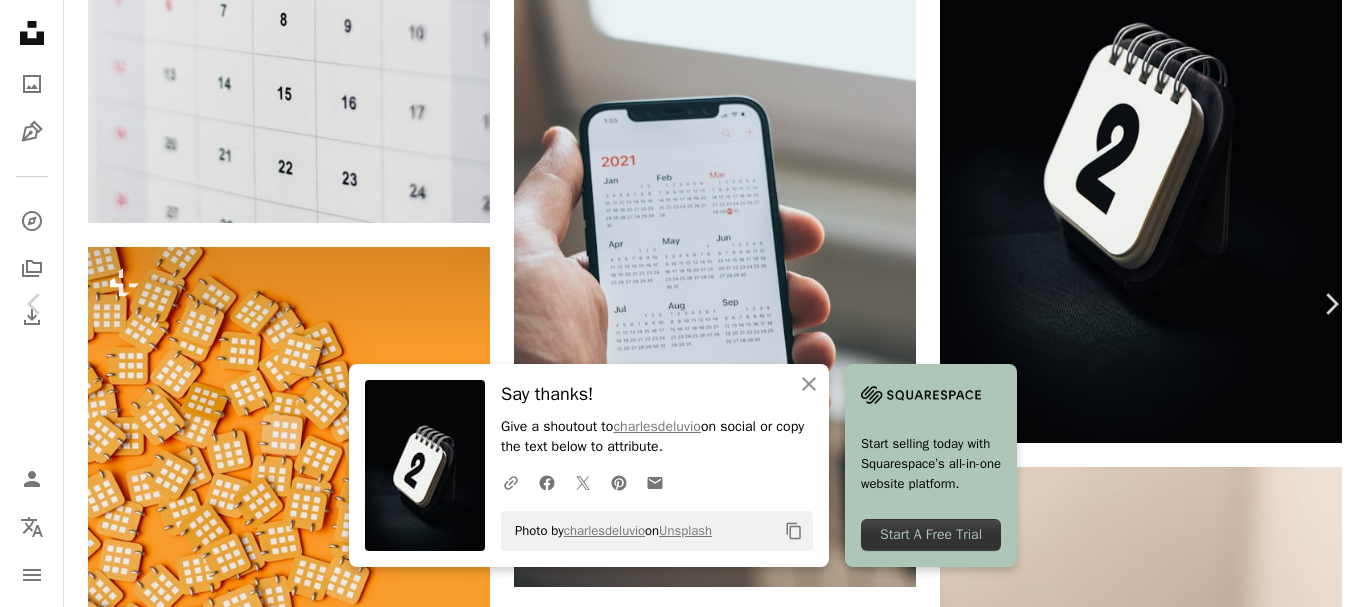 click on "An X shape" at bounding box center (20, 20) 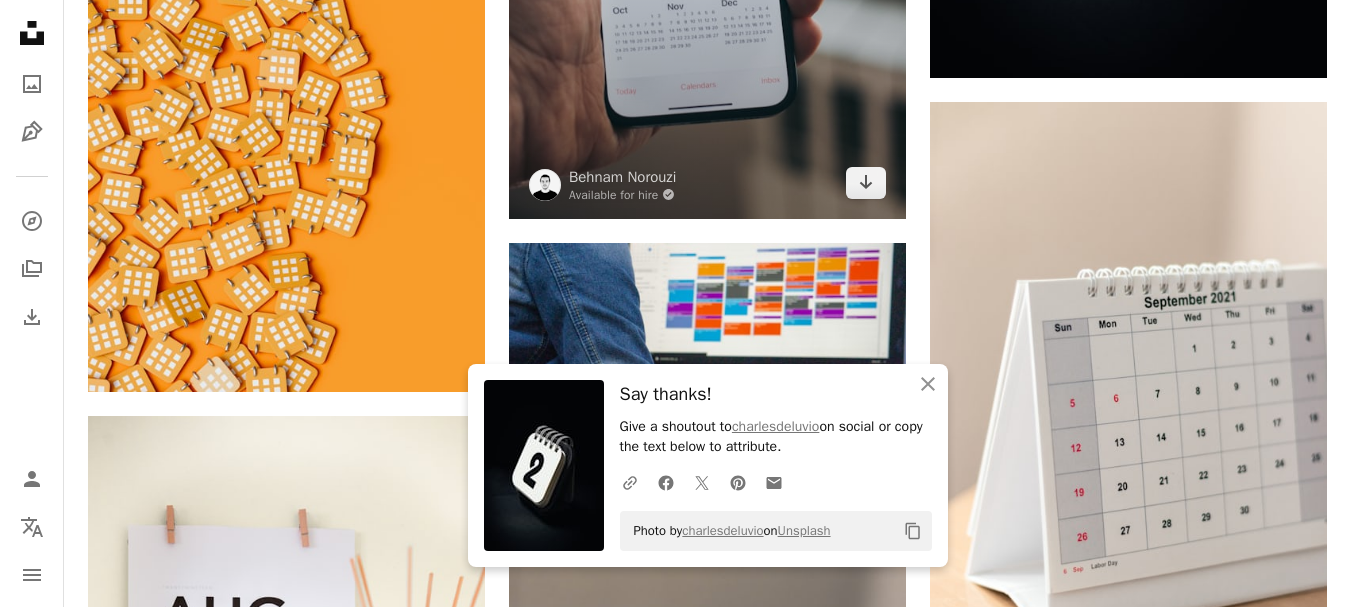 scroll, scrollTop: 6604, scrollLeft: 0, axis: vertical 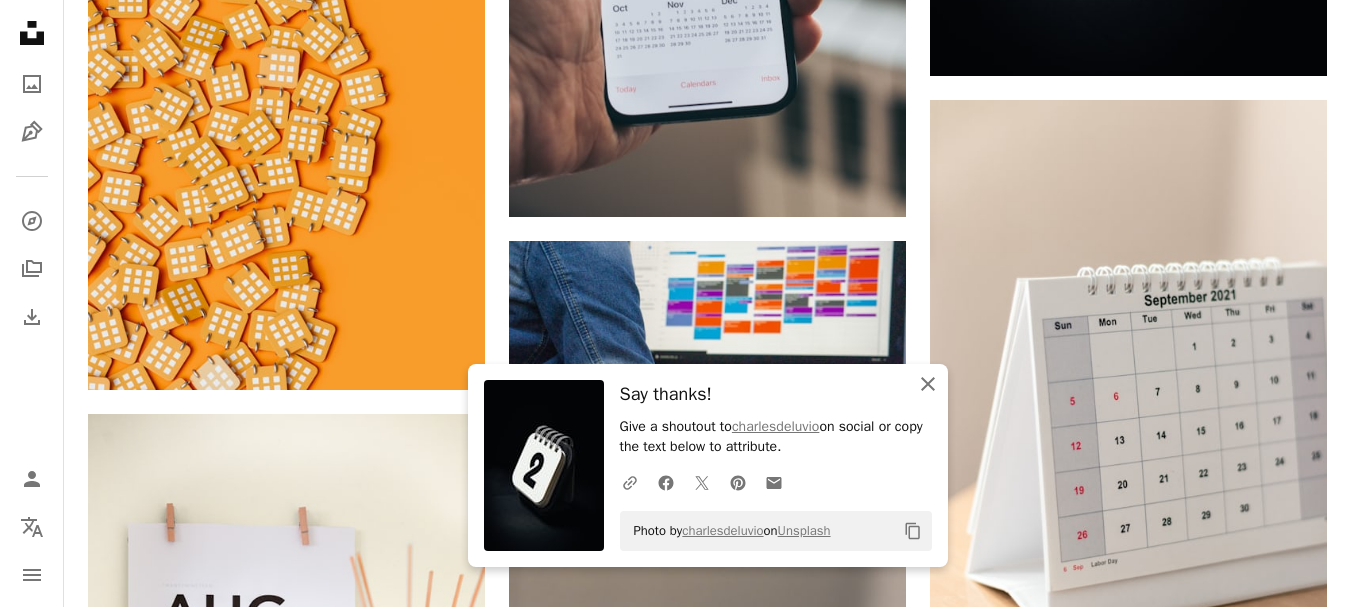 click on "An X shape Close" at bounding box center (928, 384) 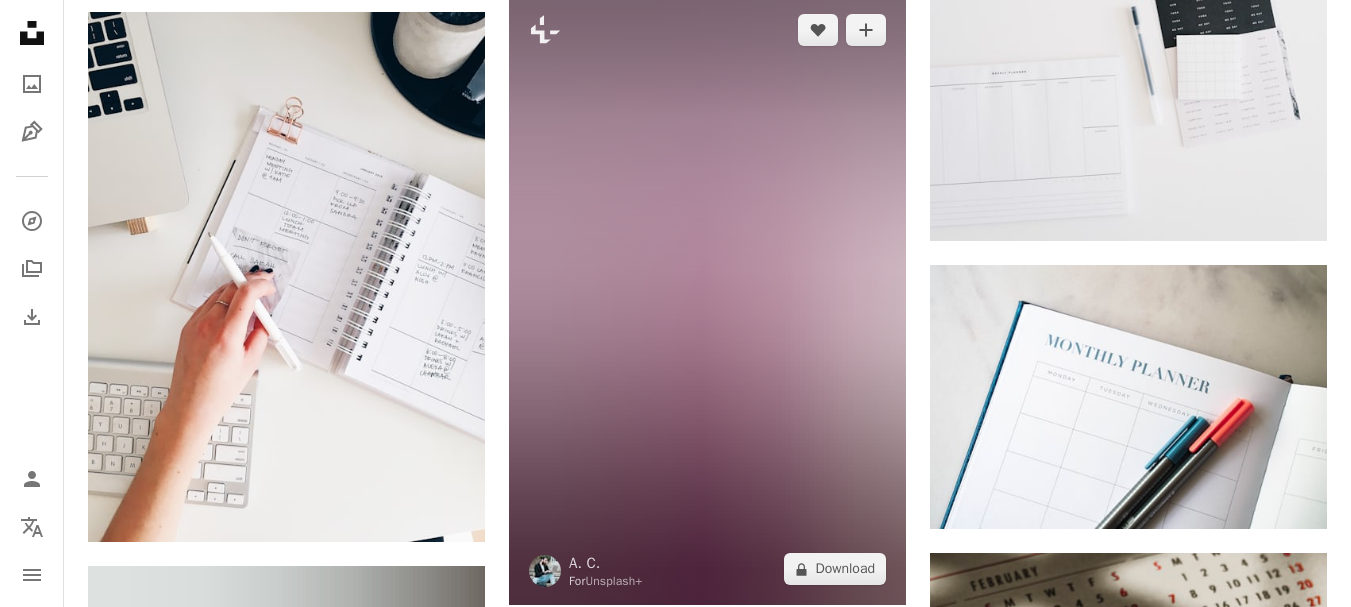 scroll, scrollTop: 9680, scrollLeft: 0, axis: vertical 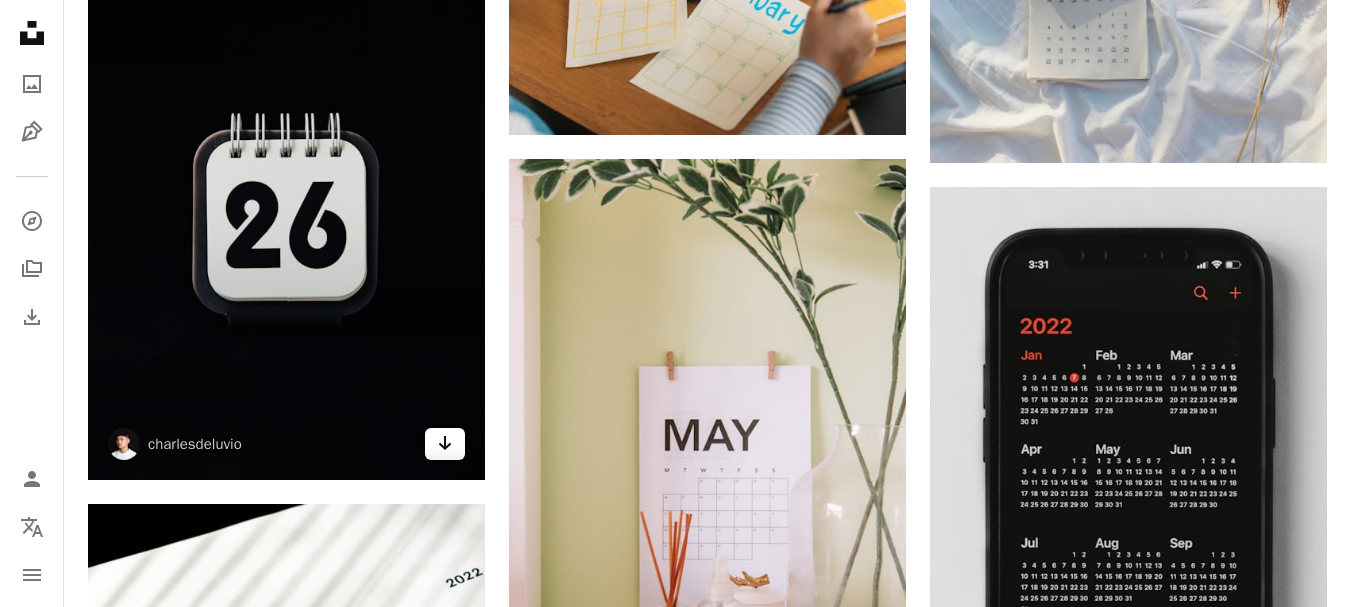 click on "Arrow pointing down" at bounding box center (445, 444) 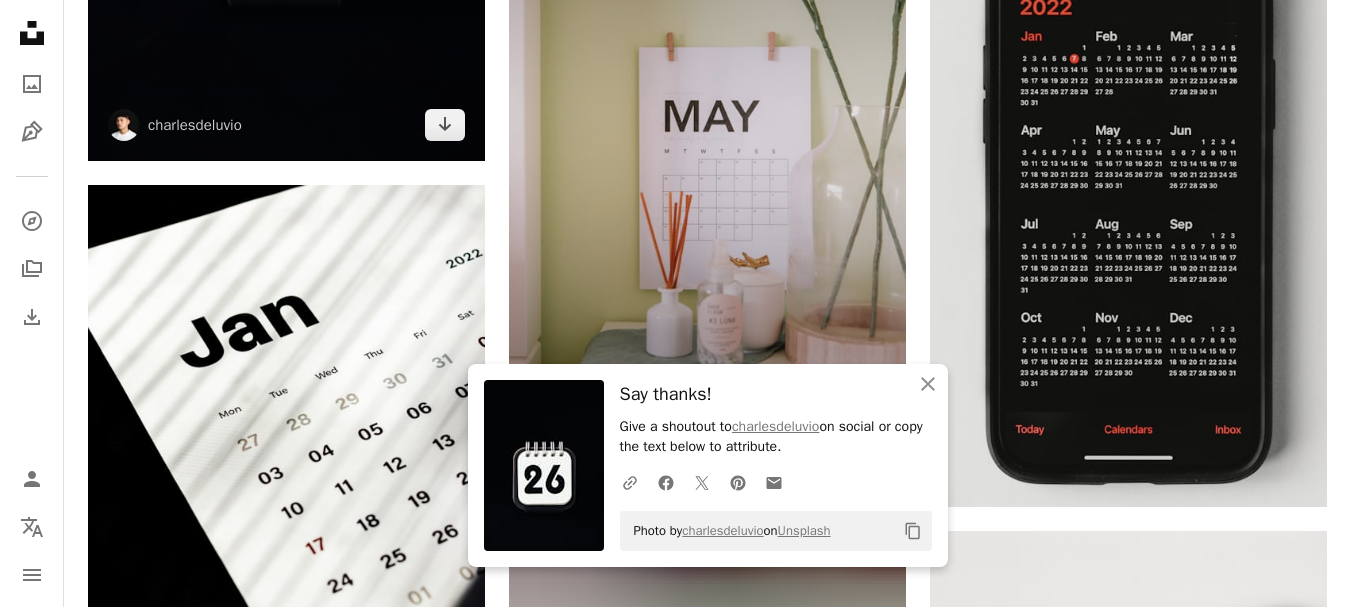 scroll, scrollTop: 15738, scrollLeft: 0, axis: vertical 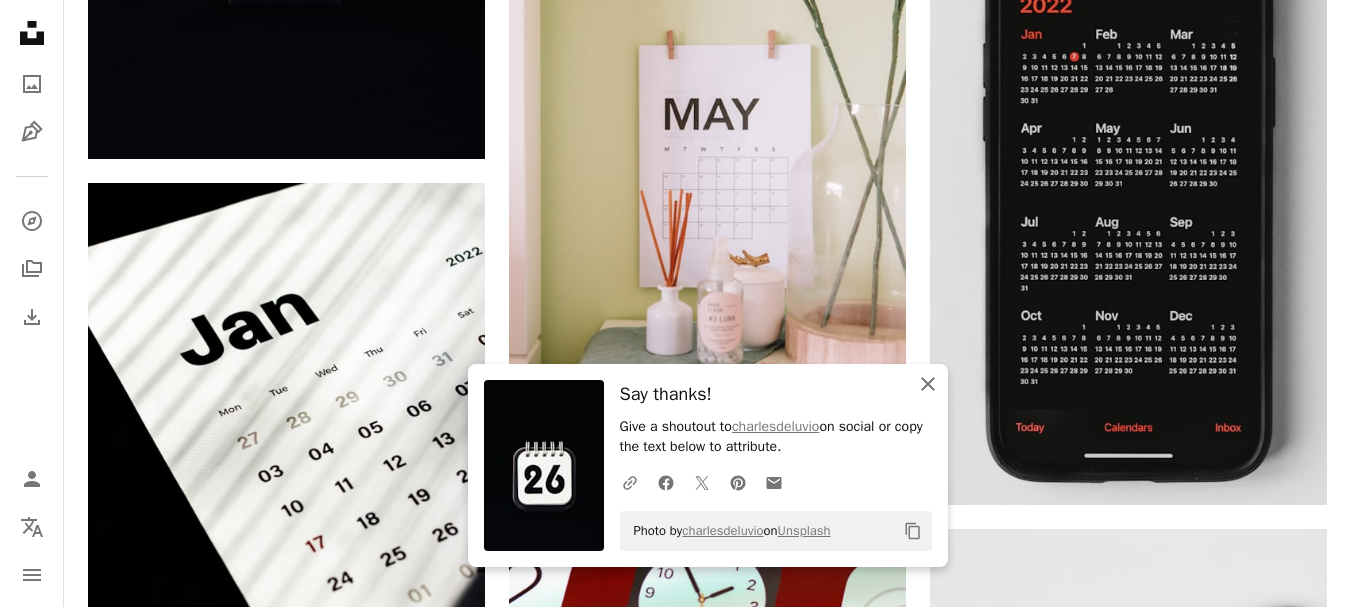 click on "An X shape" 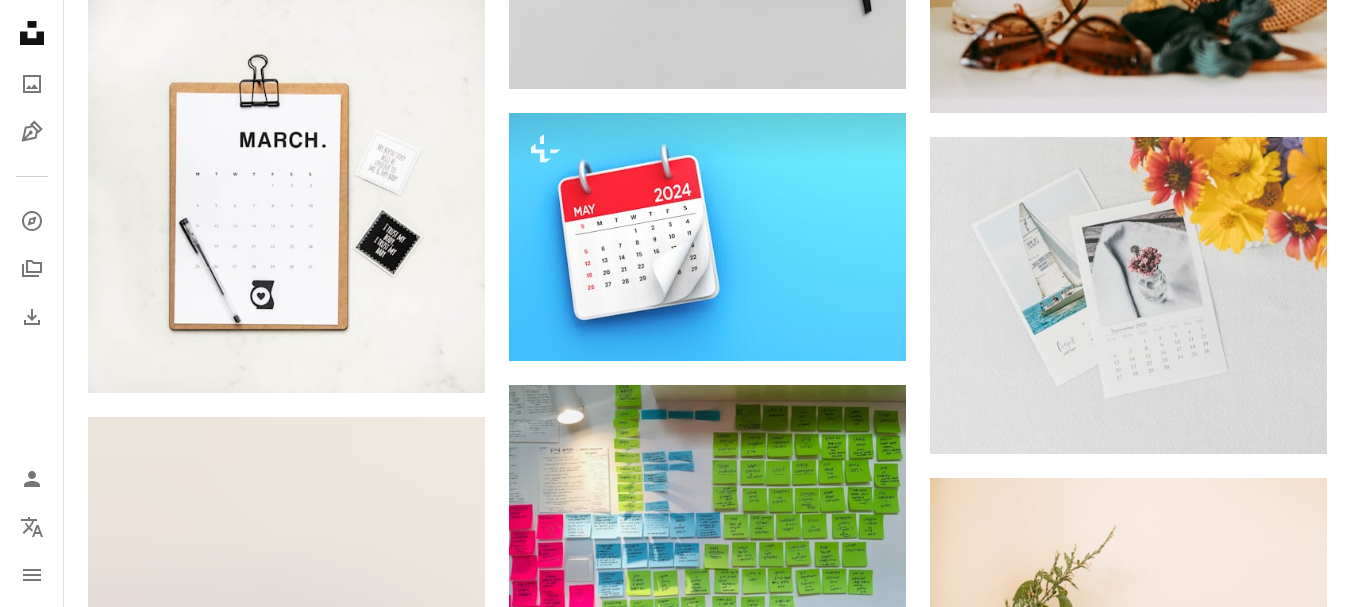 scroll, scrollTop: 27817, scrollLeft: 0, axis: vertical 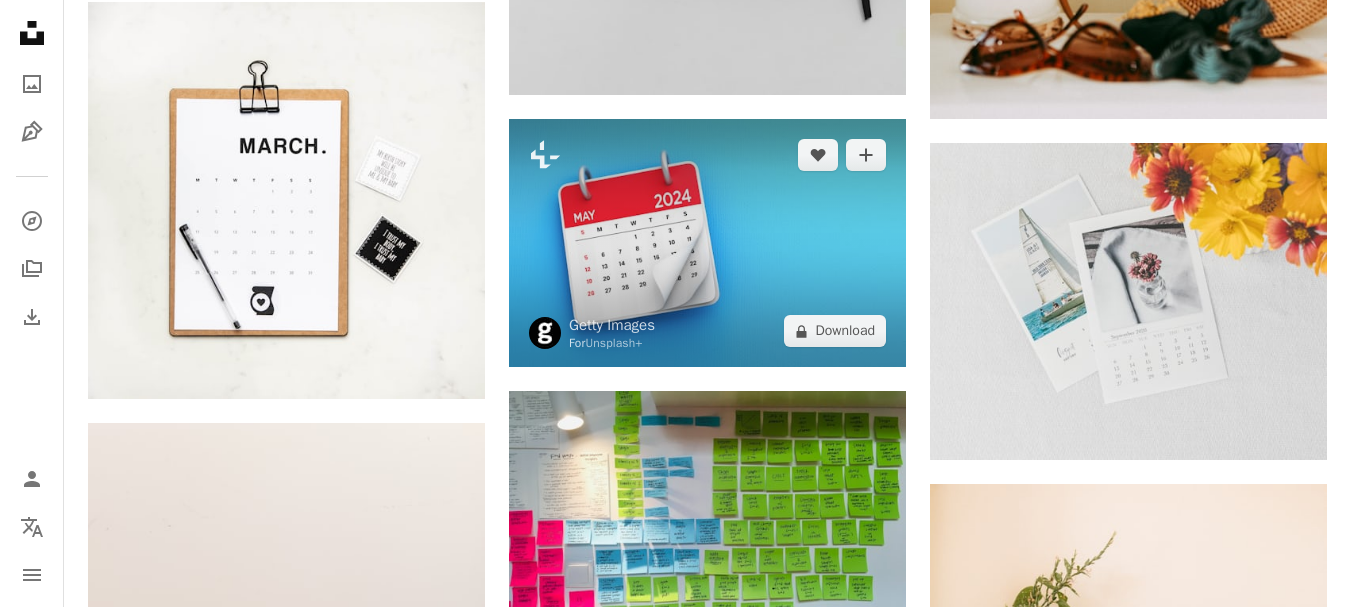 click at bounding box center (707, 243) 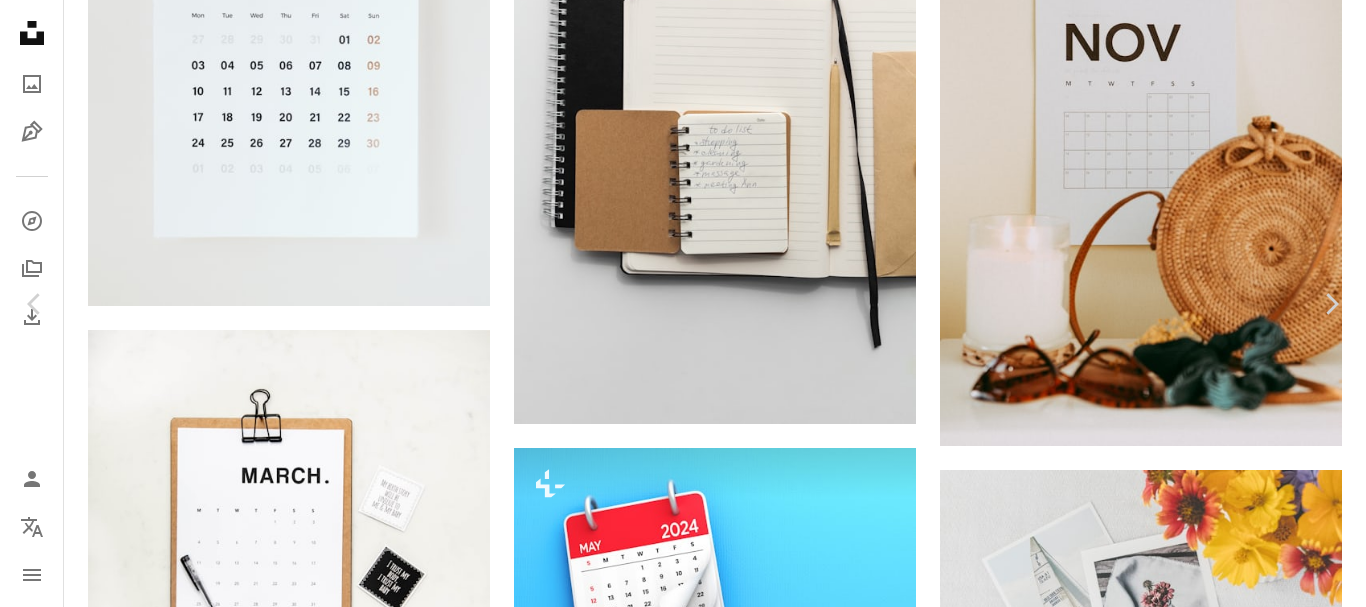 click on "An X shape" at bounding box center (20, 20) 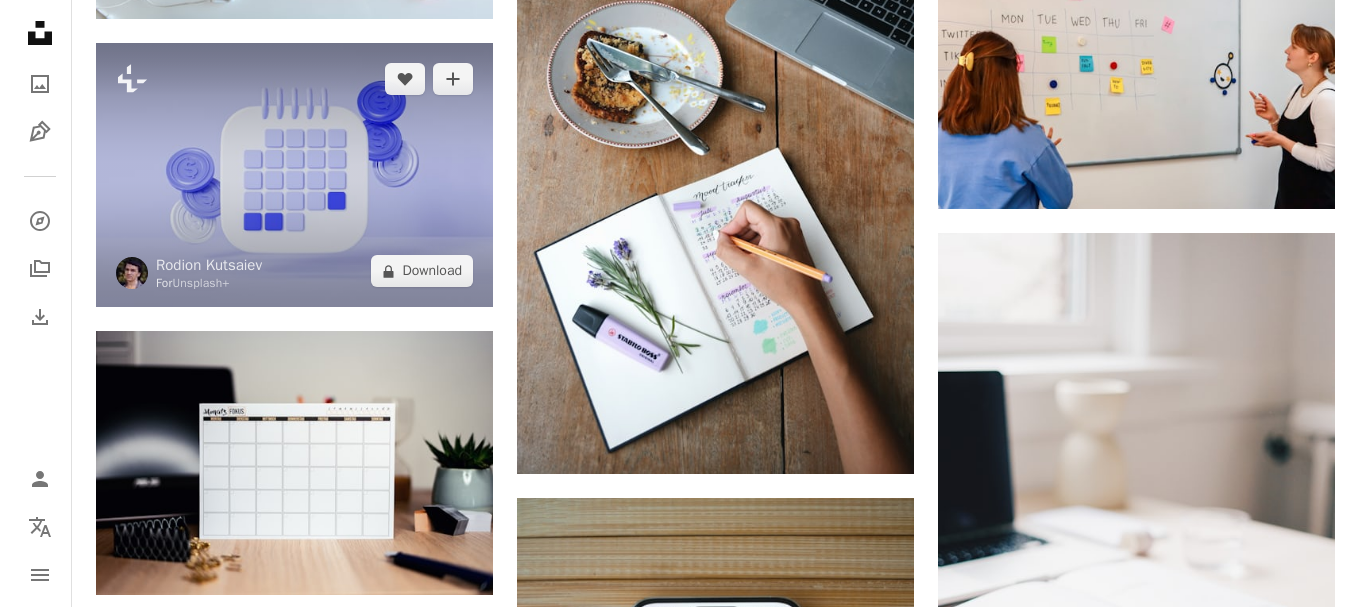 scroll, scrollTop: 30756, scrollLeft: 0, axis: vertical 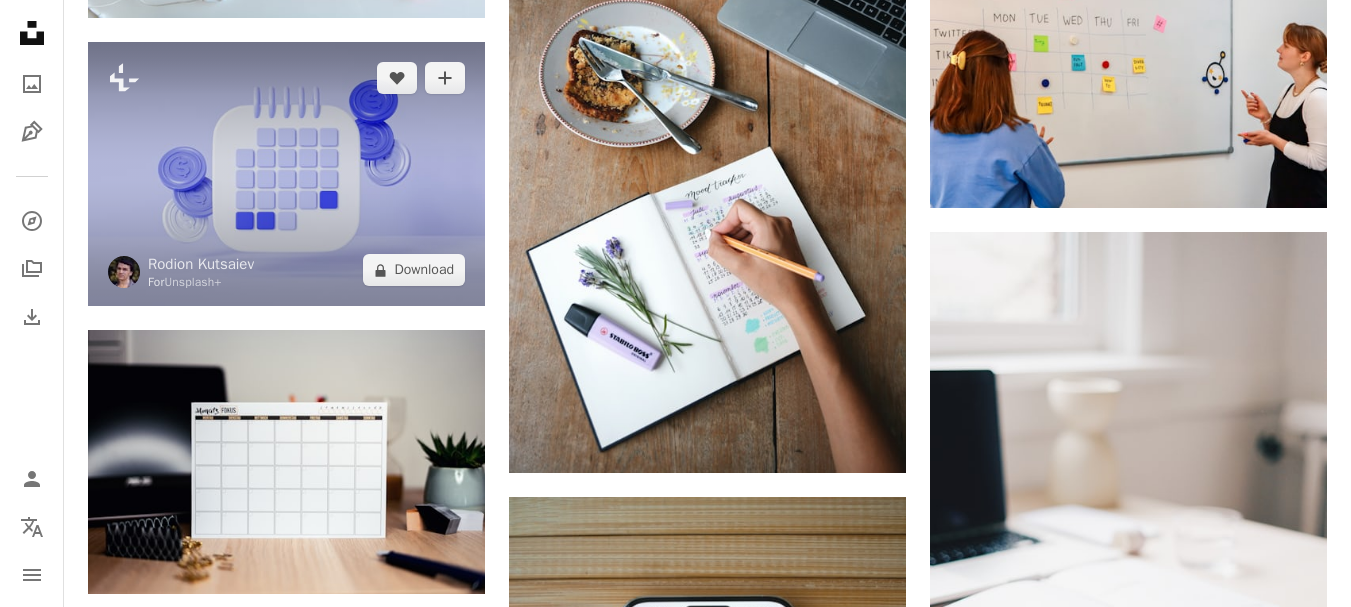 click at bounding box center [286, 174] 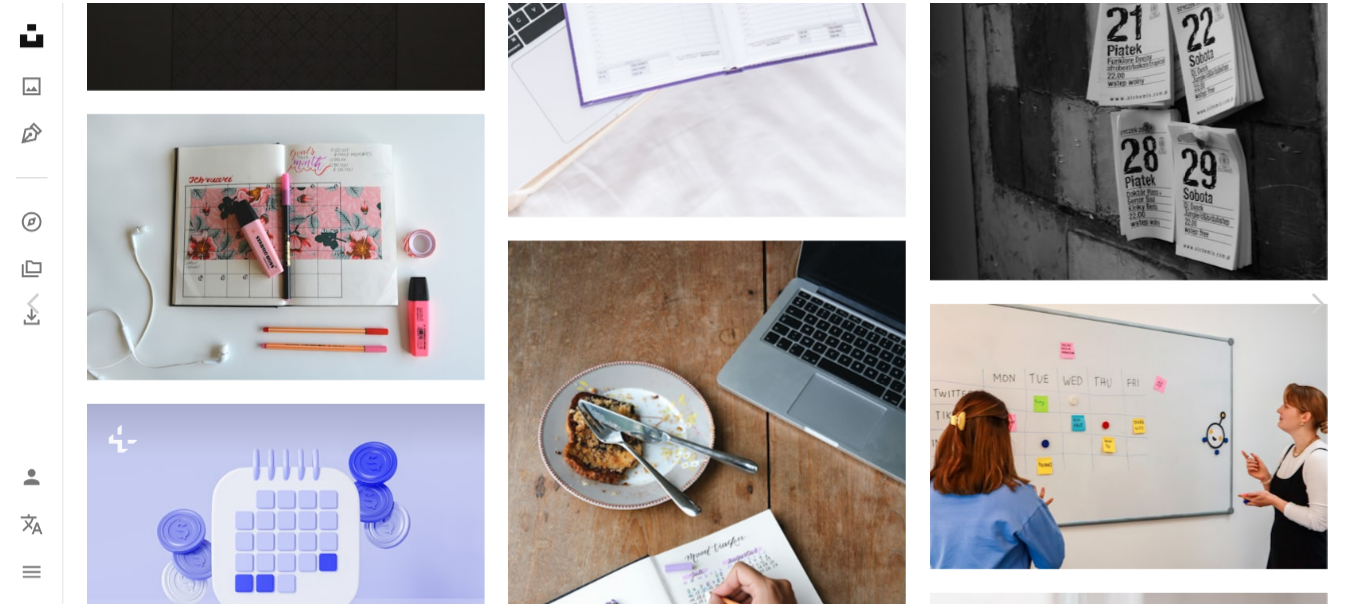 scroll, scrollTop: 61, scrollLeft: 0, axis: vertical 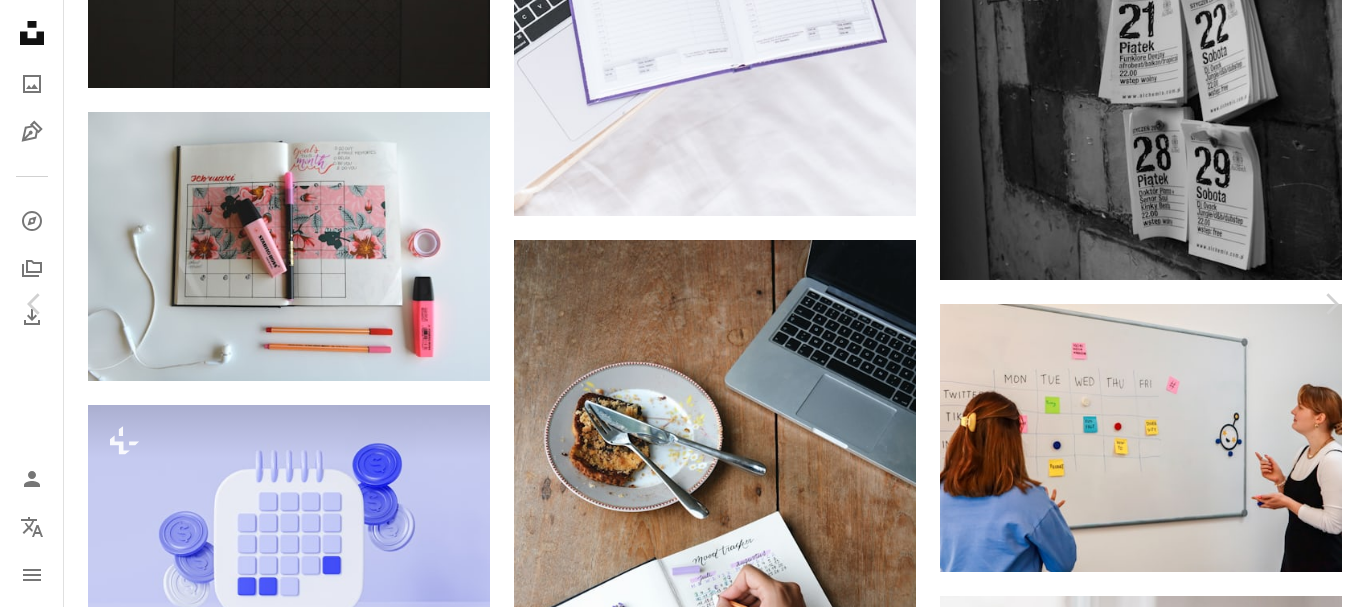 click on "An X shape" at bounding box center [20, 20] 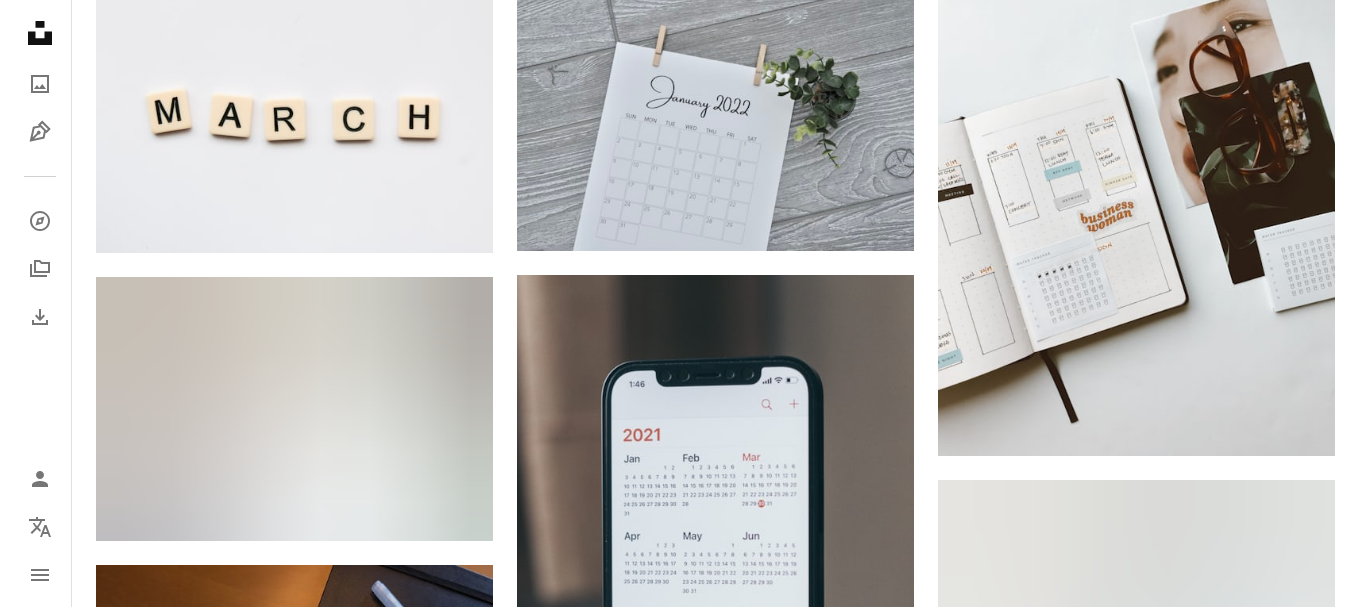 scroll, scrollTop: 35178, scrollLeft: 0, axis: vertical 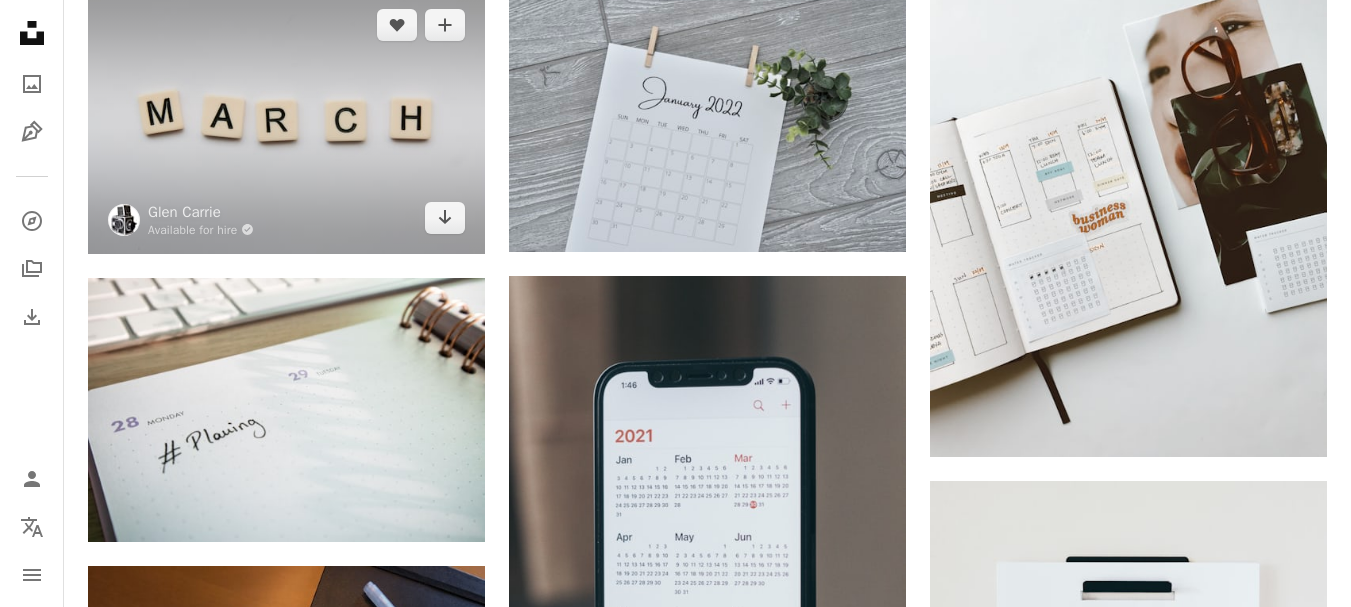 click at bounding box center (286, 121) 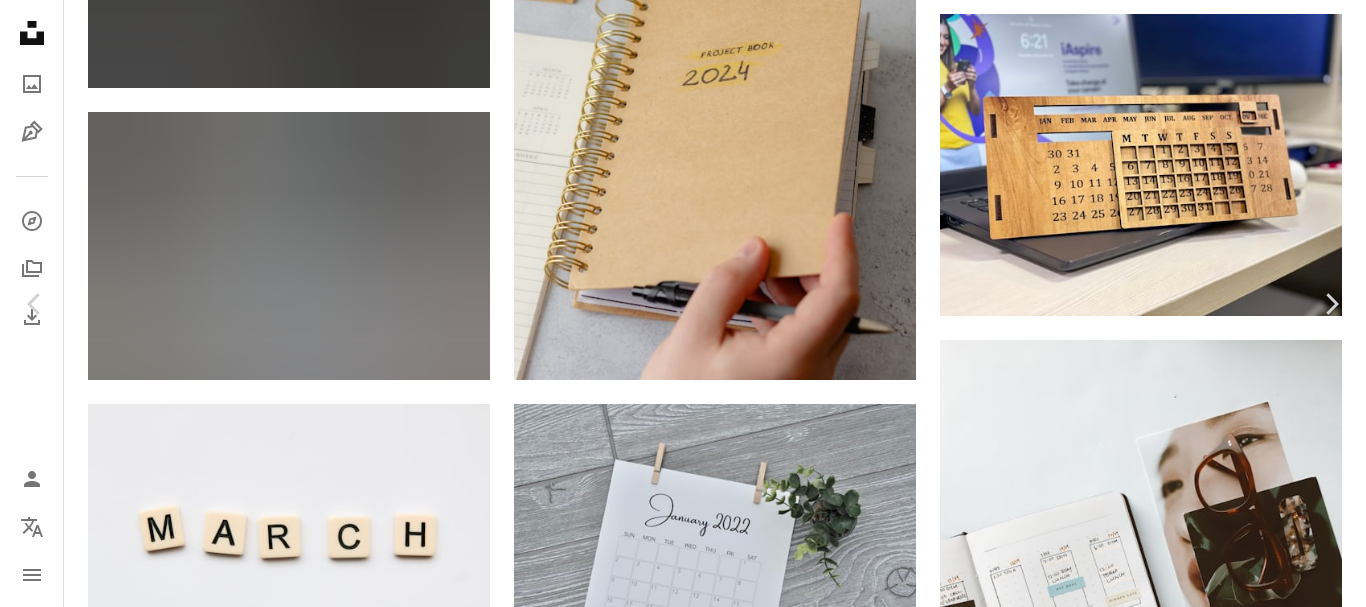 scroll, scrollTop: 0, scrollLeft: 0, axis: both 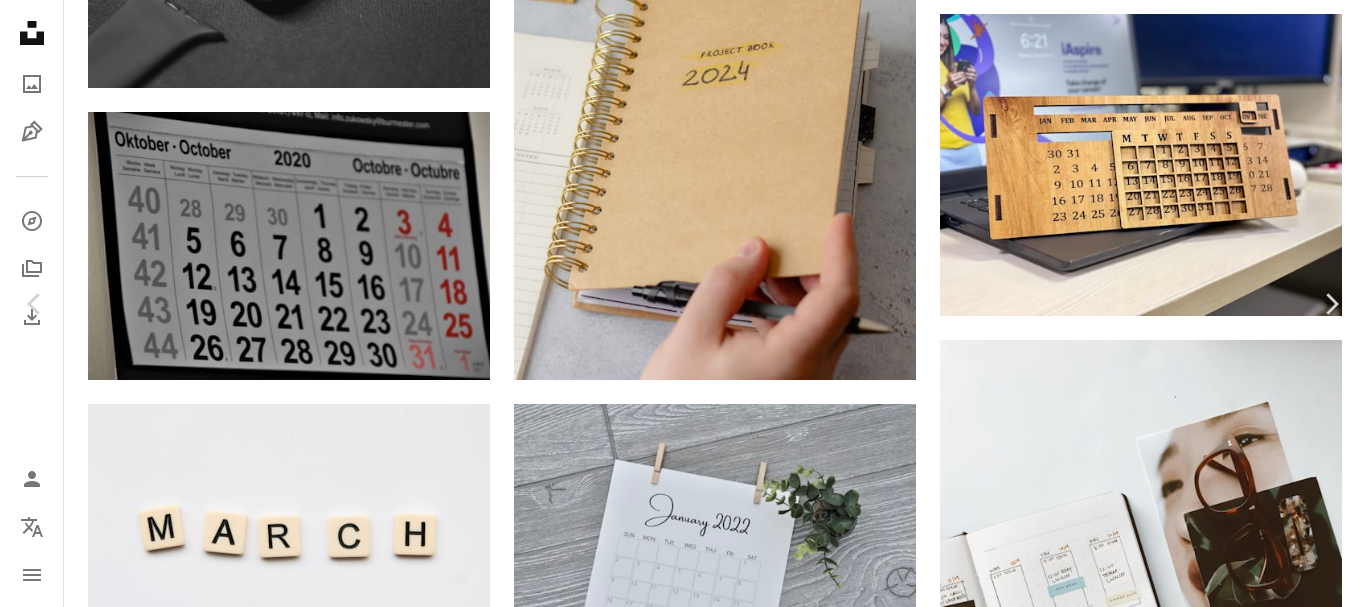 click at bounding box center (527, 5880) 